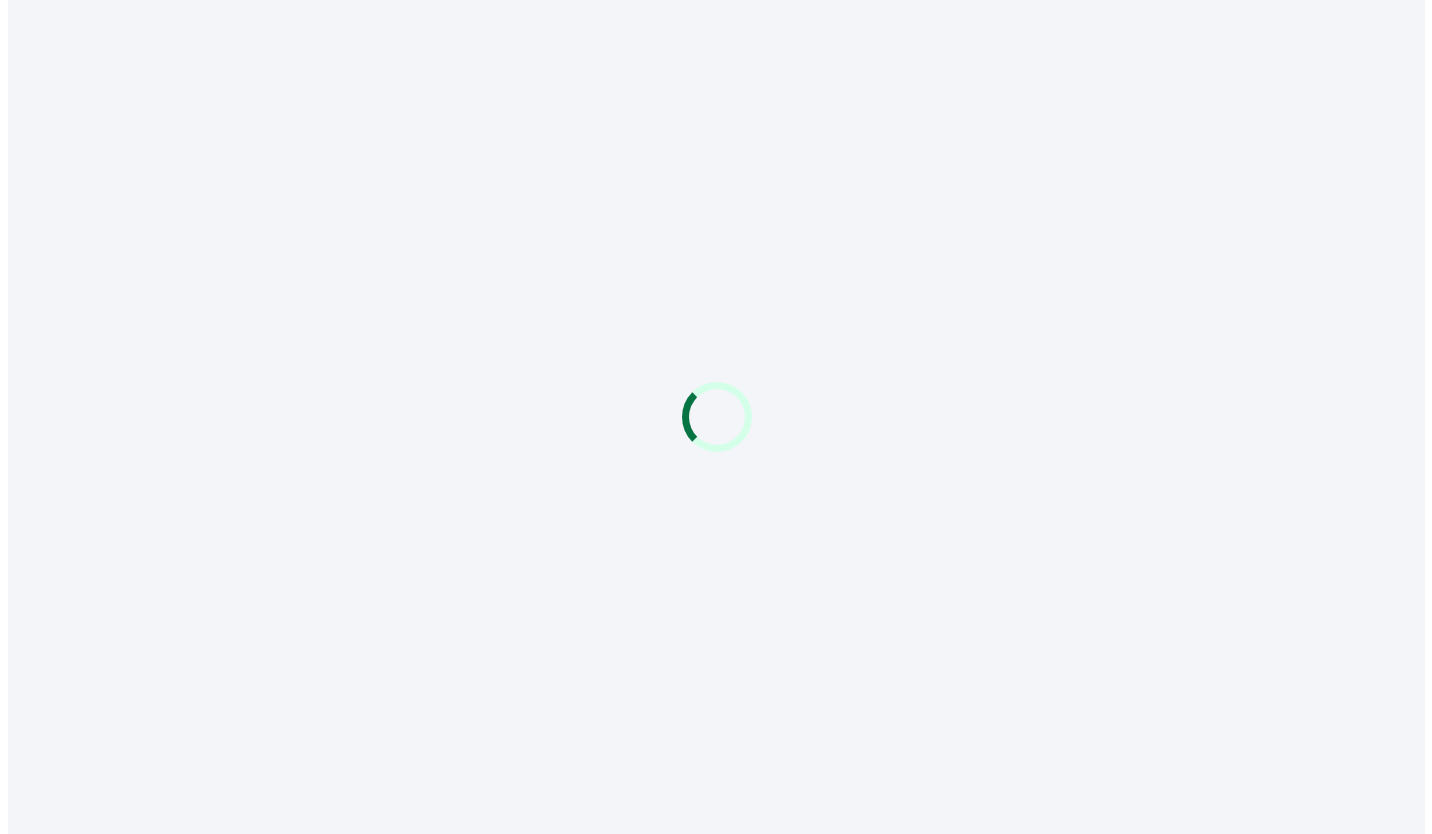 scroll, scrollTop: 0, scrollLeft: 0, axis: both 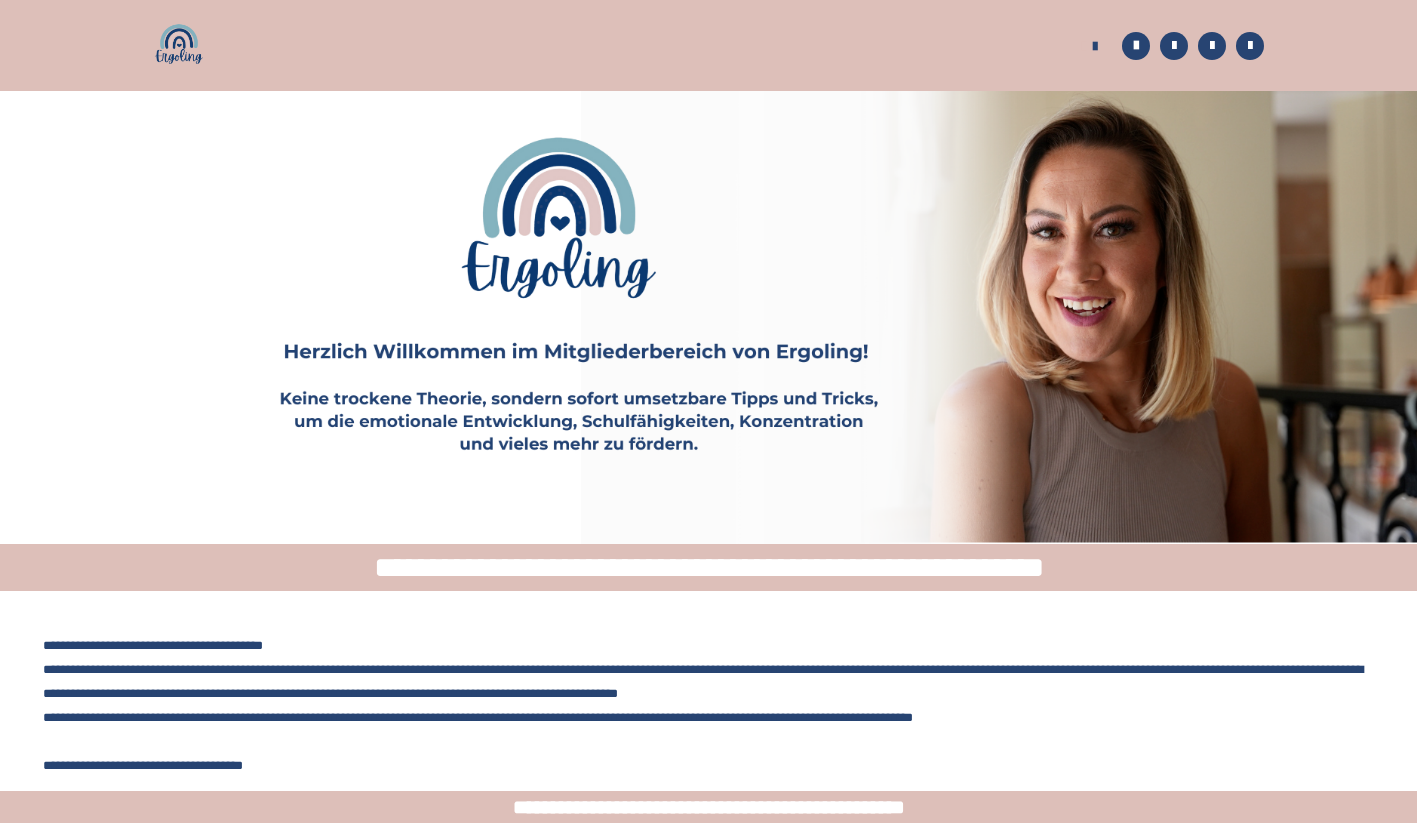 click on "**********" at bounding box center [1089, 48] 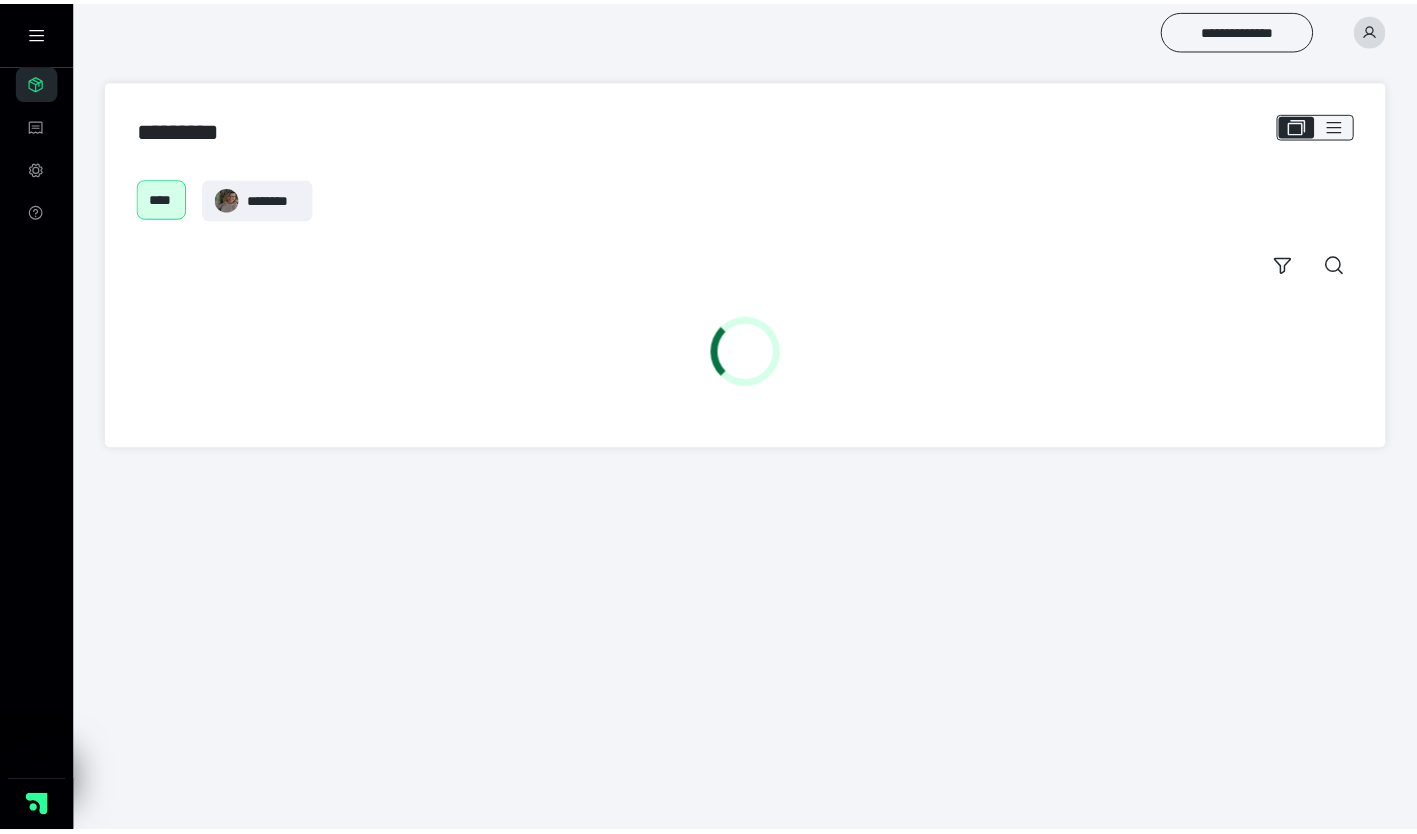 scroll, scrollTop: 0, scrollLeft: 0, axis: both 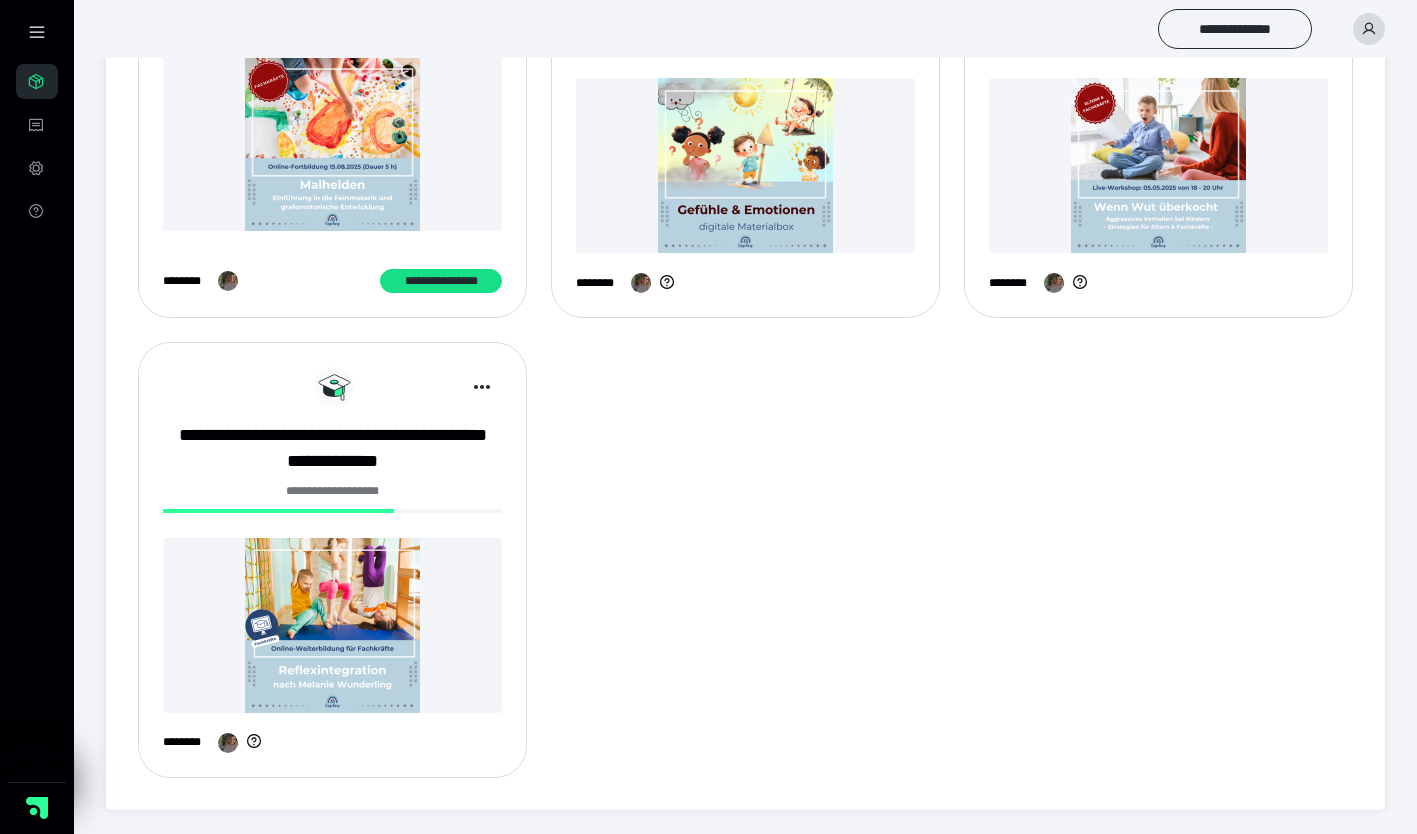 click at bounding box center (332, 625) 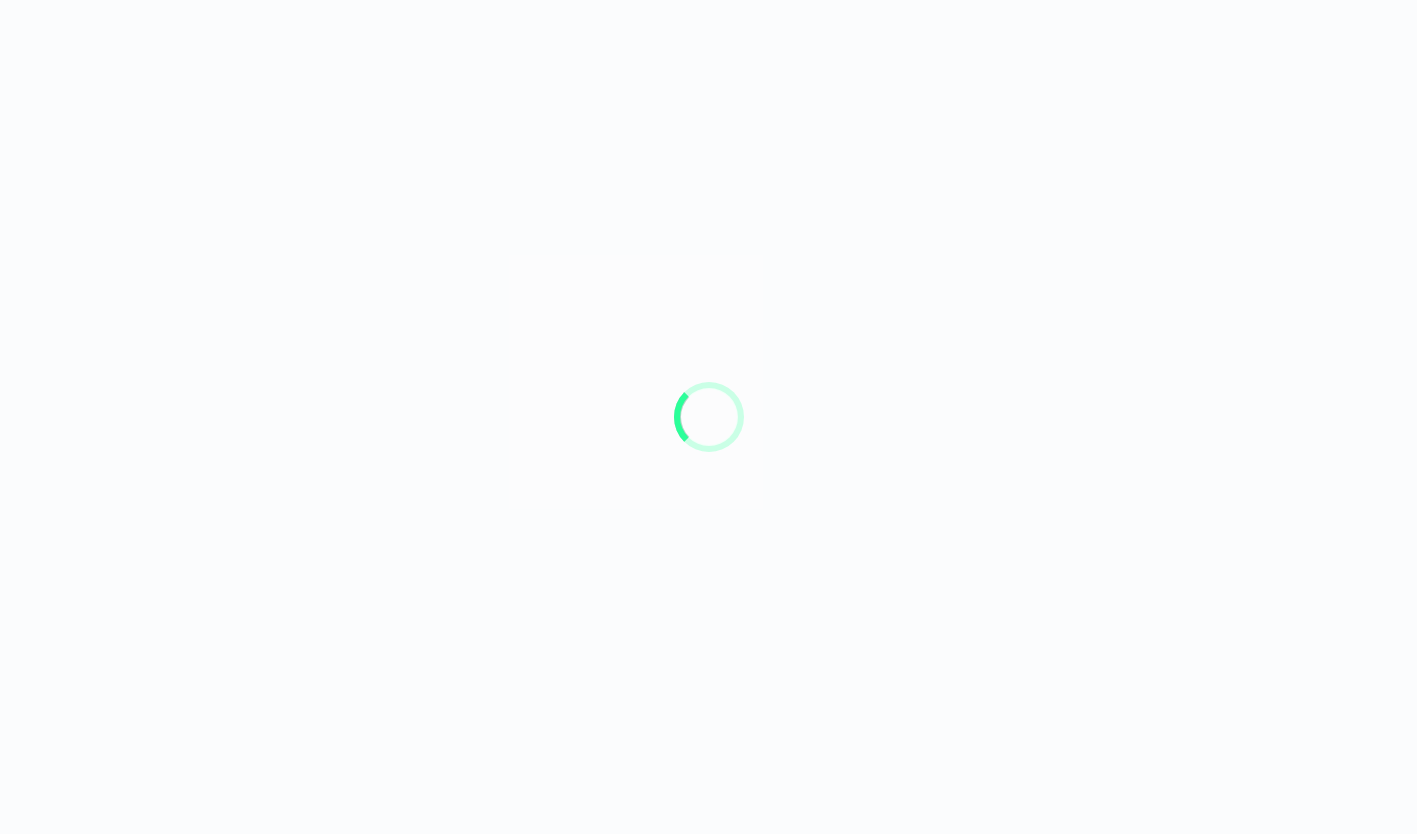 scroll, scrollTop: 0, scrollLeft: 0, axis: both 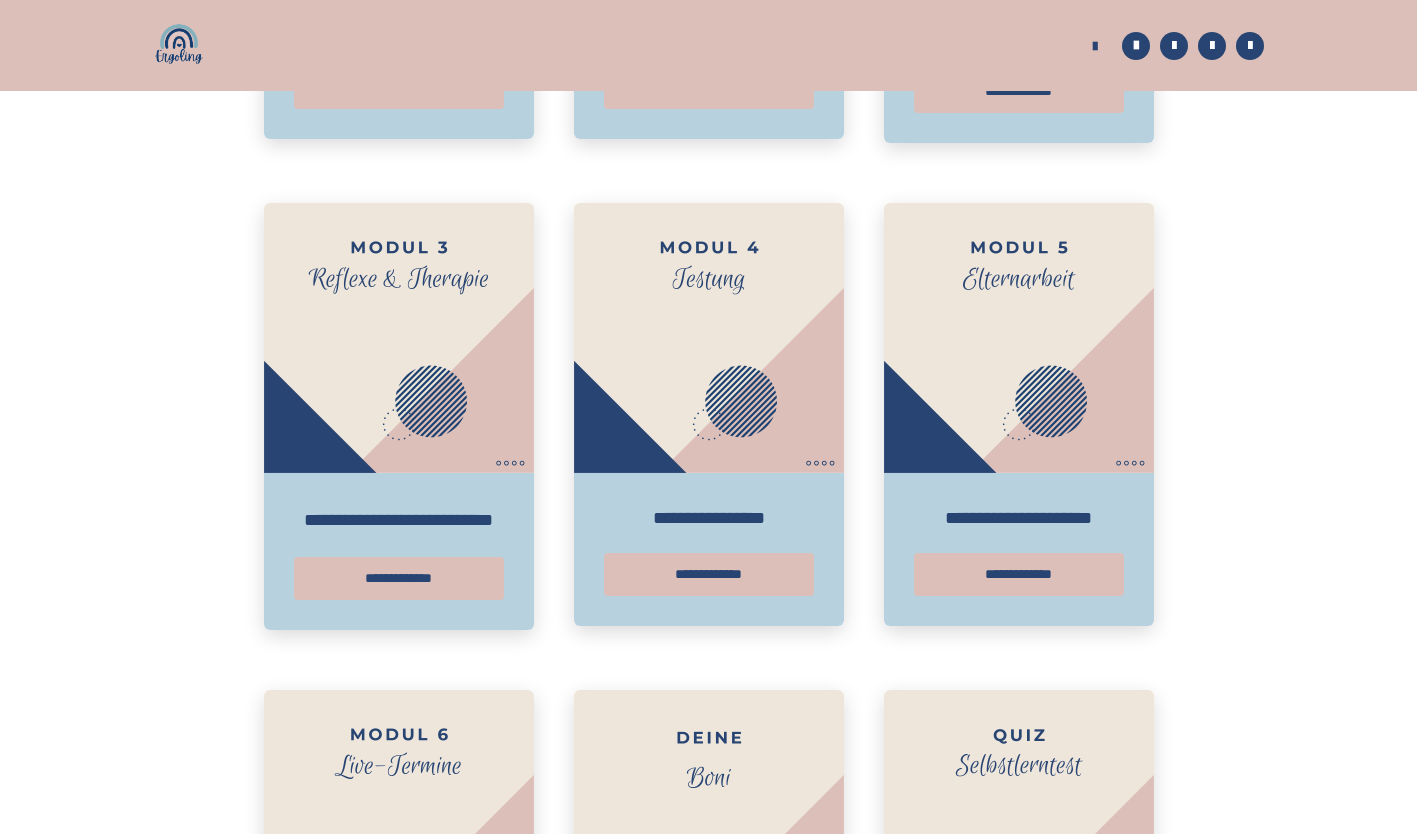 click on "**********" at bounding box center (399, 578) 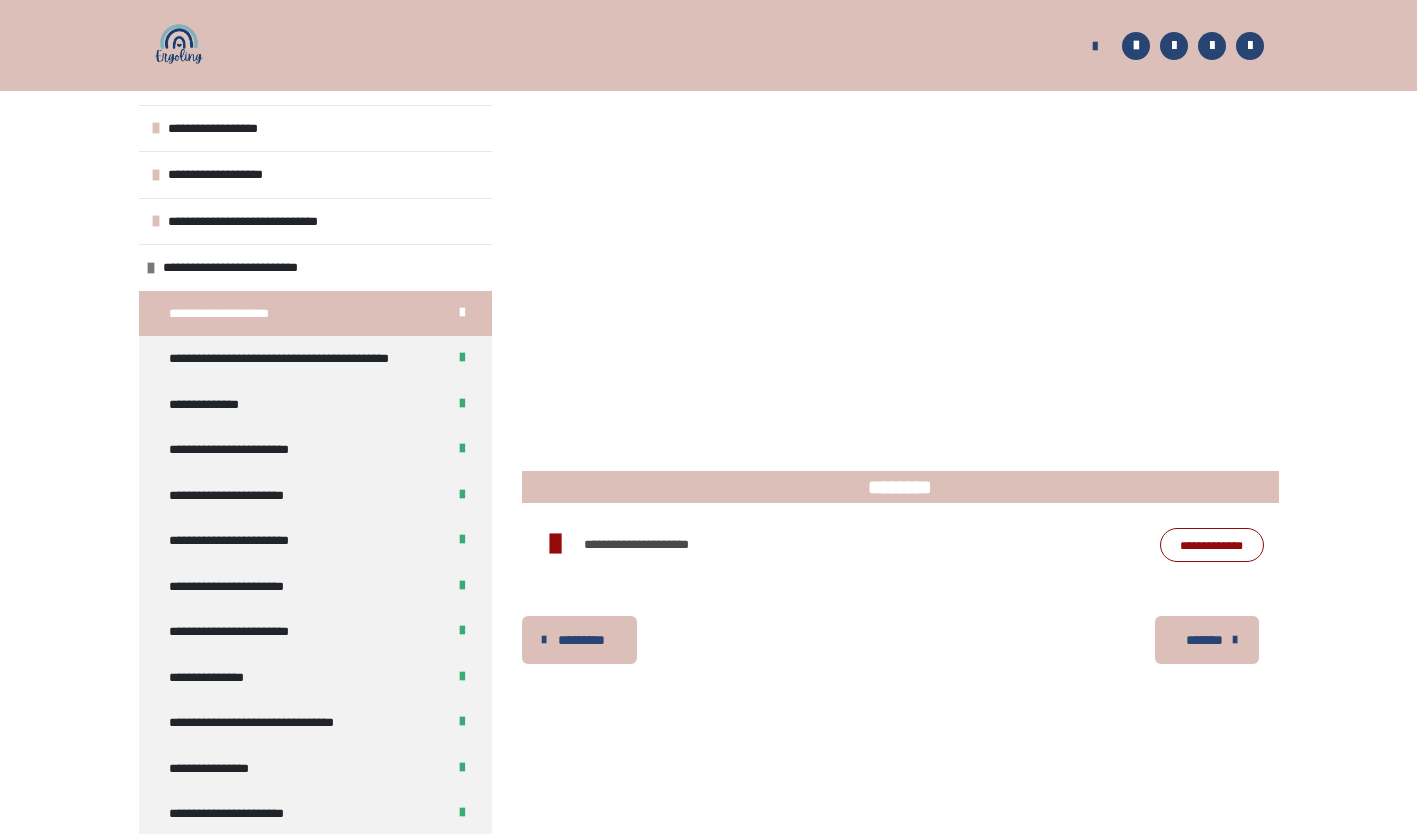 scroll, scrollTop: 431, scrollLeft: 0, axis: vertical 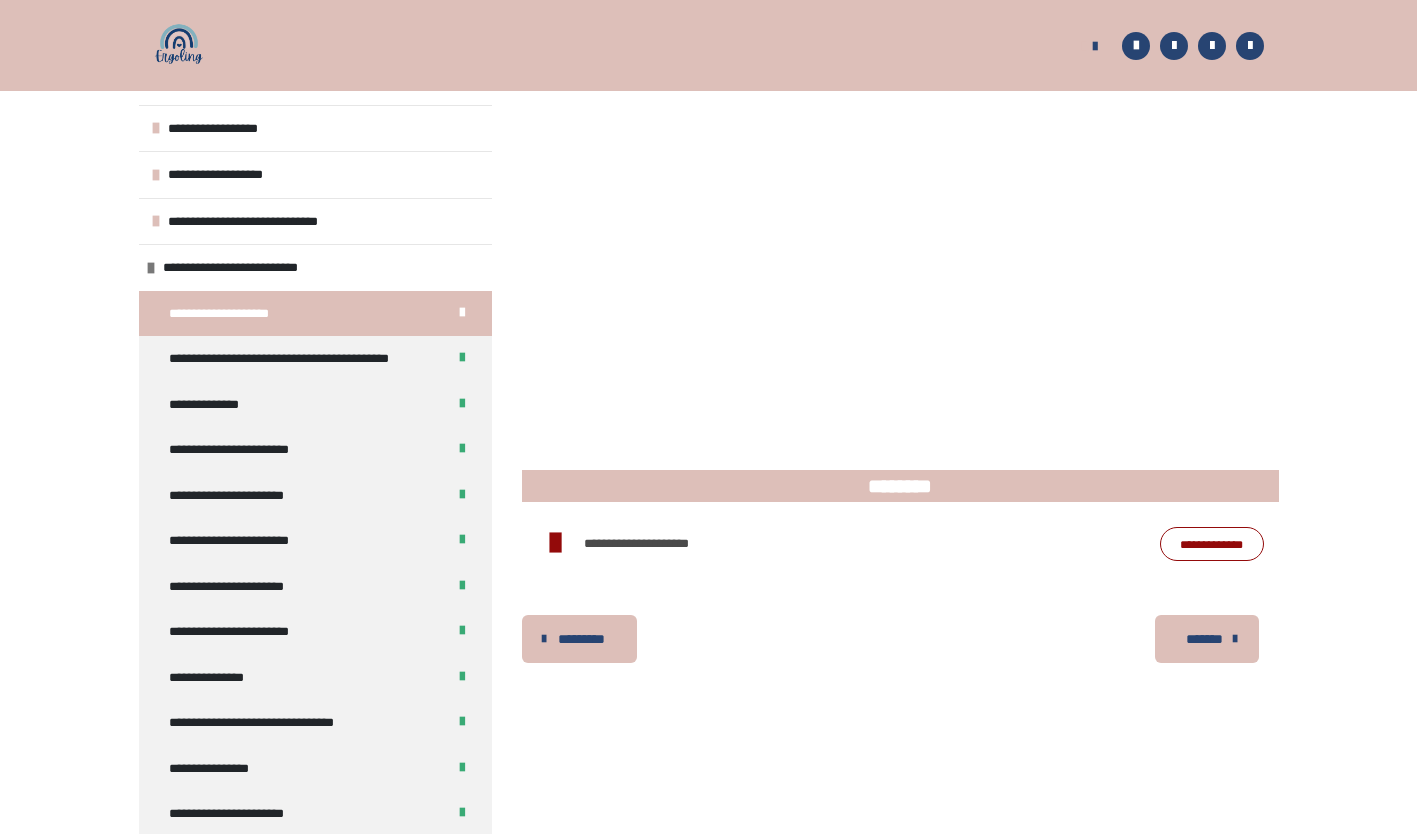 click on "**********" at bounding box center (315, 678) 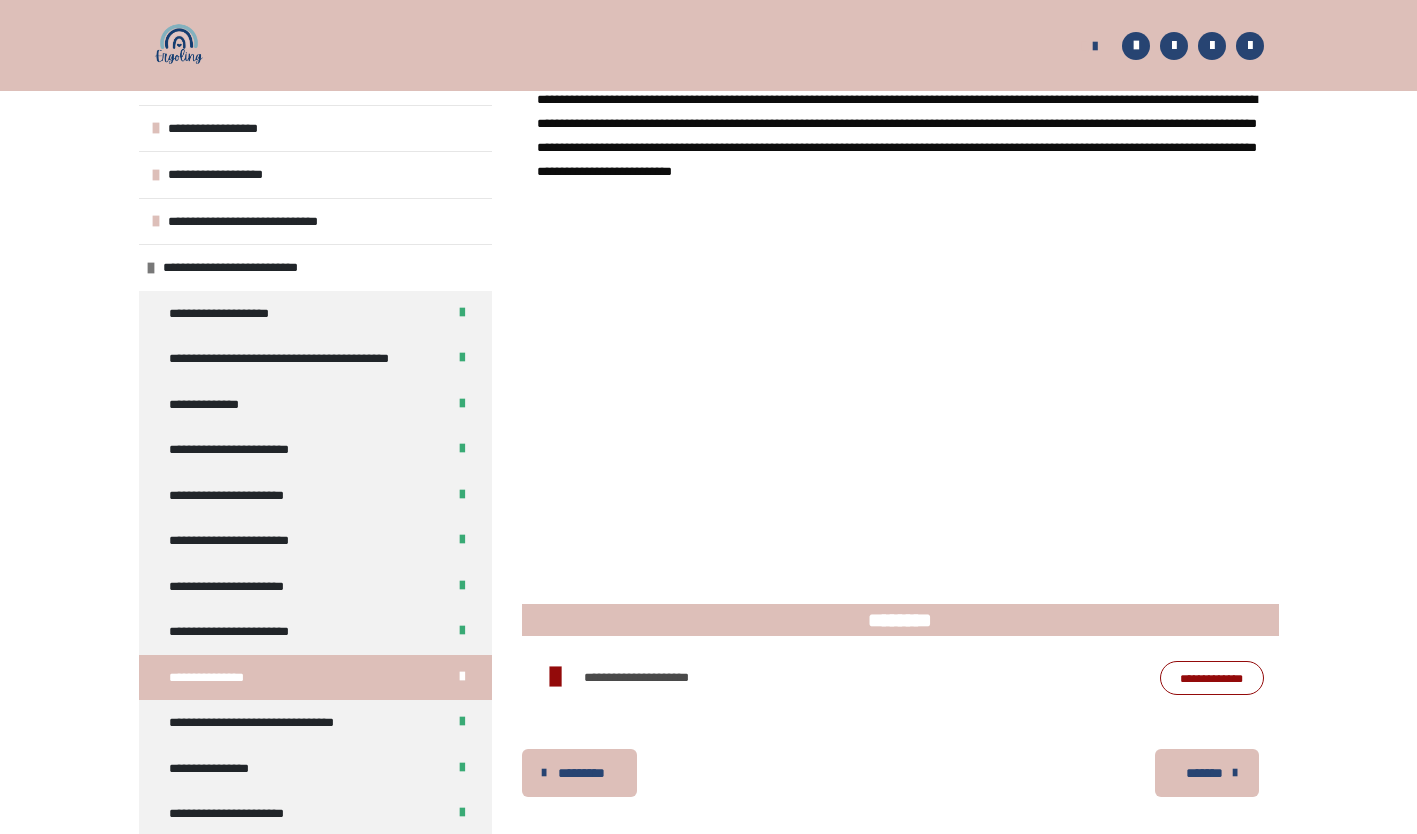 click on "**********" at bounding box center [1212, 678] 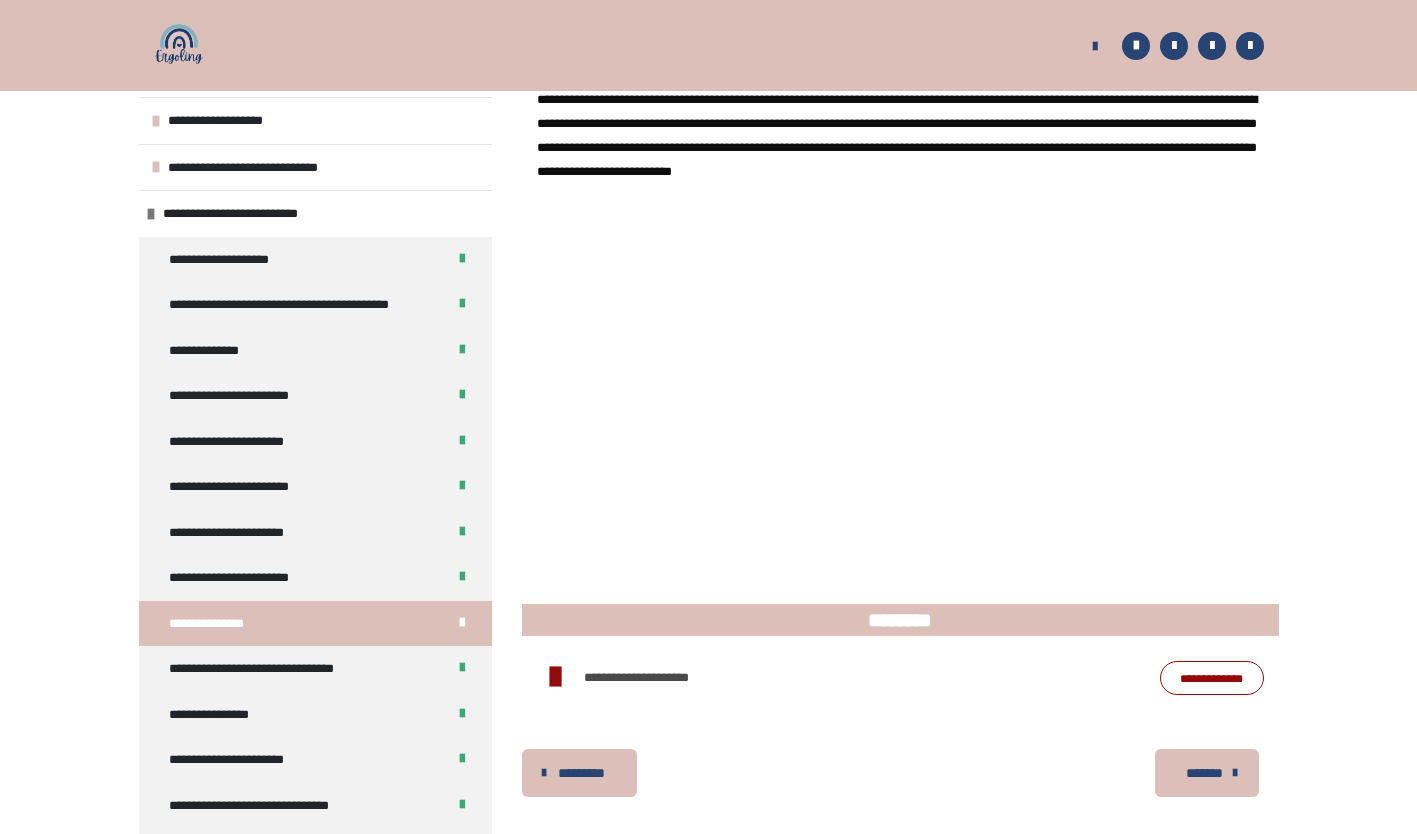 scroll, scrollTop: 100, scrollLeft: 0, axis: vertical 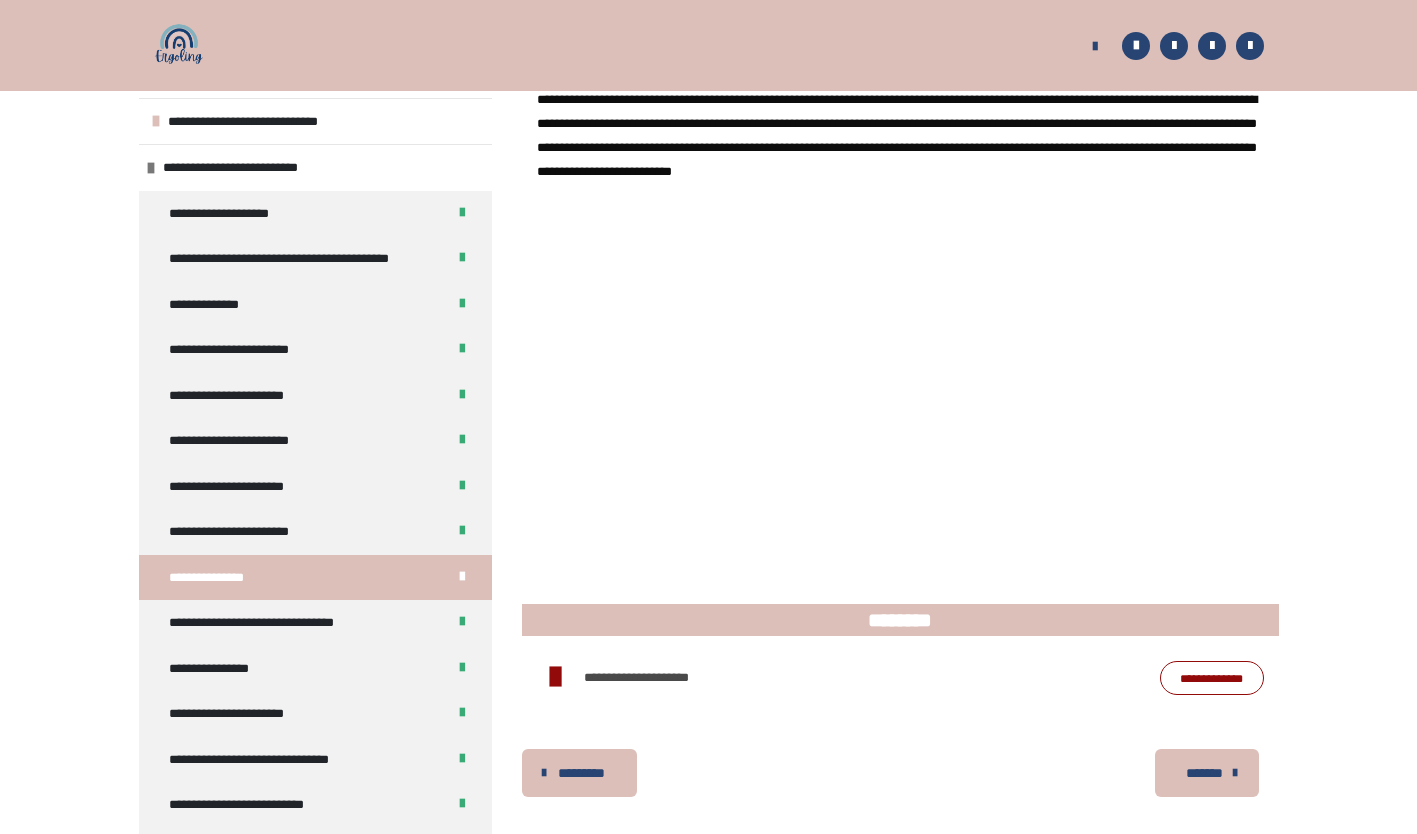 click on "**********" at bounding box center (212, 669) 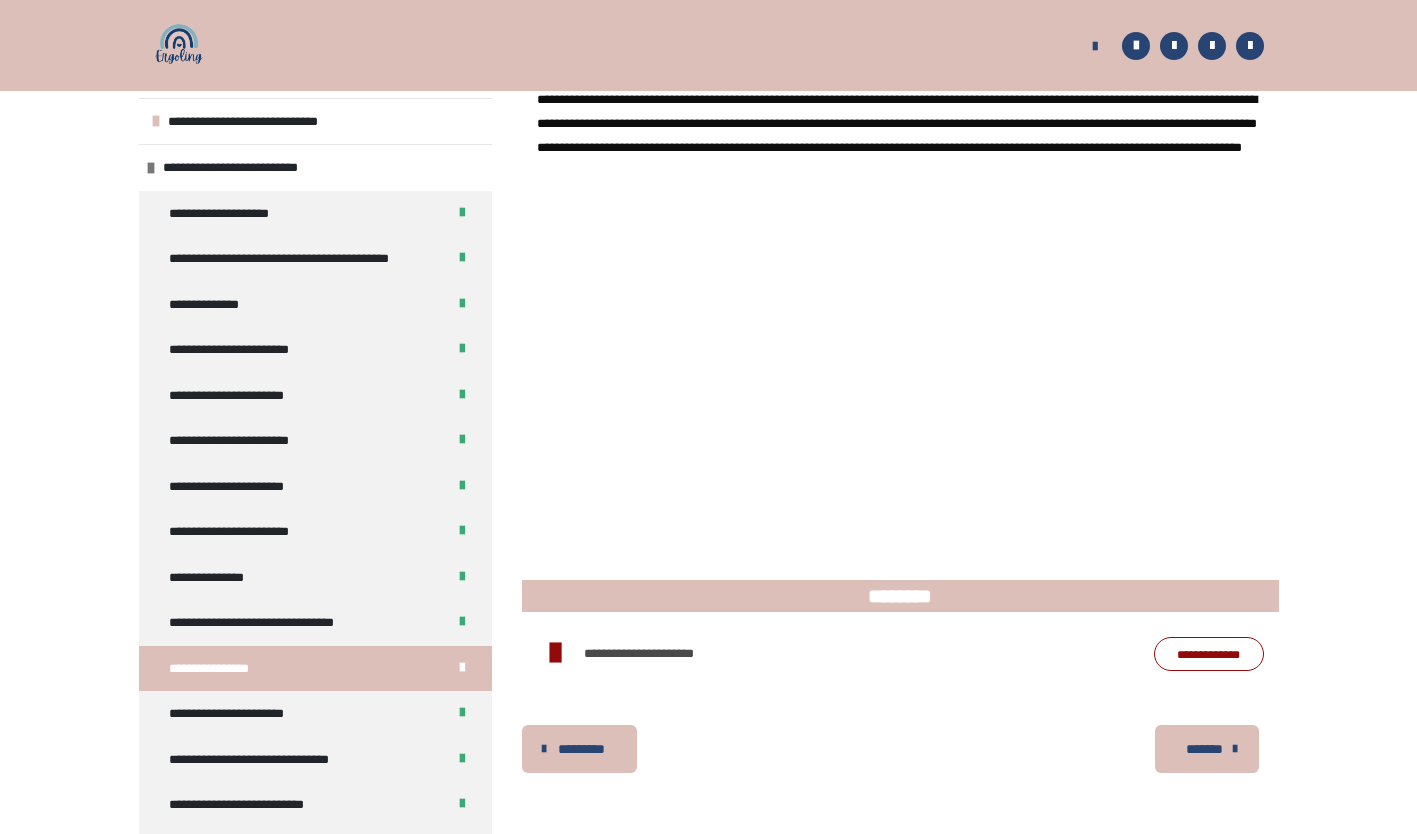 click on "**********" at bounding box center (1208, 654) 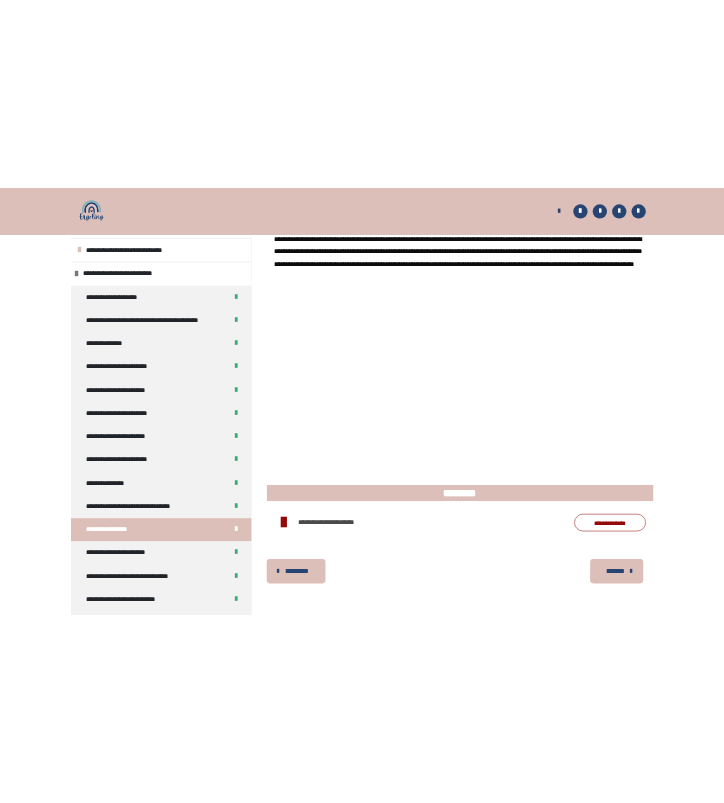 scroll, scrollTop: 320, scrollLeft: 0, axis: vertical 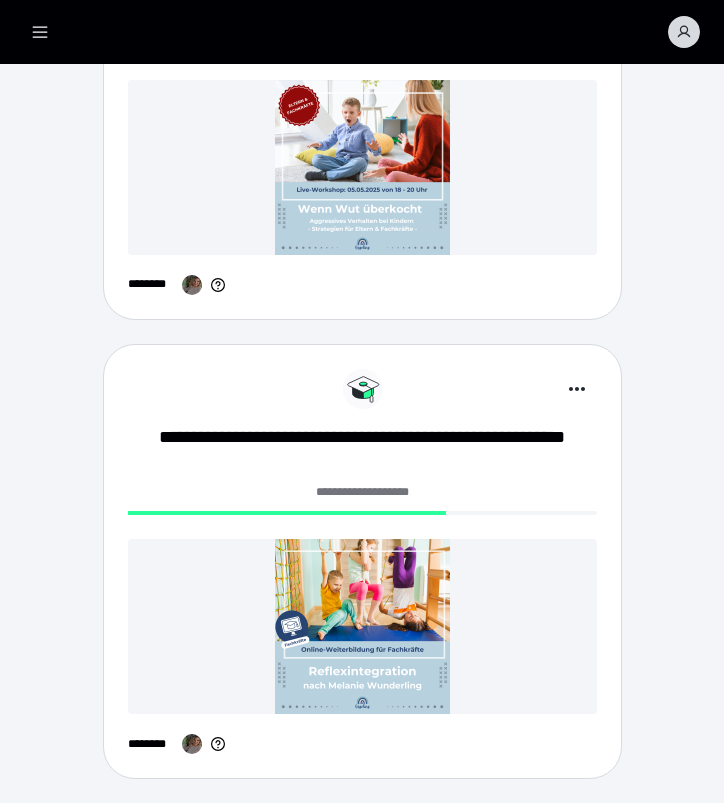 click at bounding box center [362, 626] 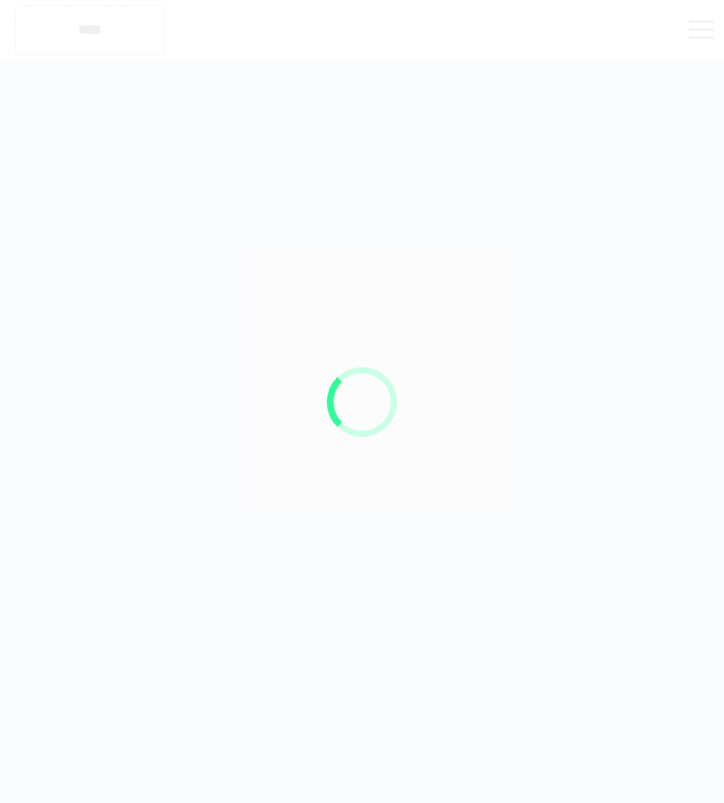 scroll, scrollTop: 0, scrollLeft: 0, axis: both 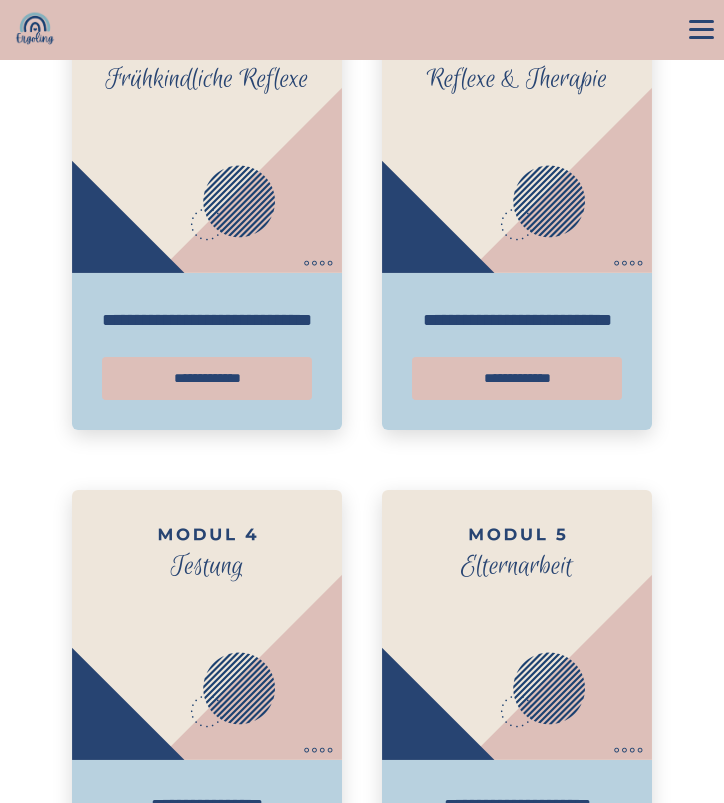 click on "**********" at bounding box center (517, 378) 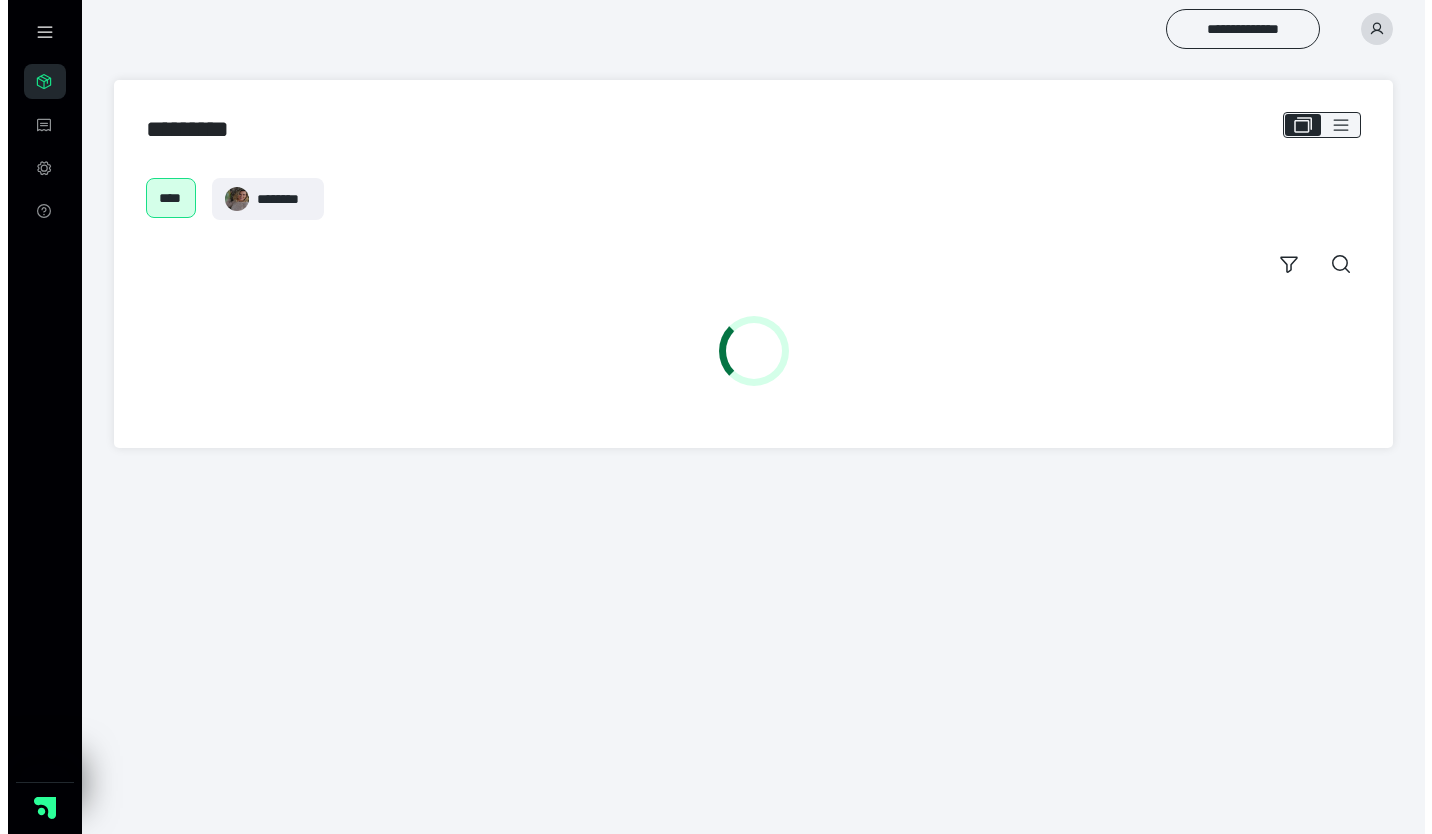 scroll, scrollTop: 0, scrollLeft: 0, axis: both 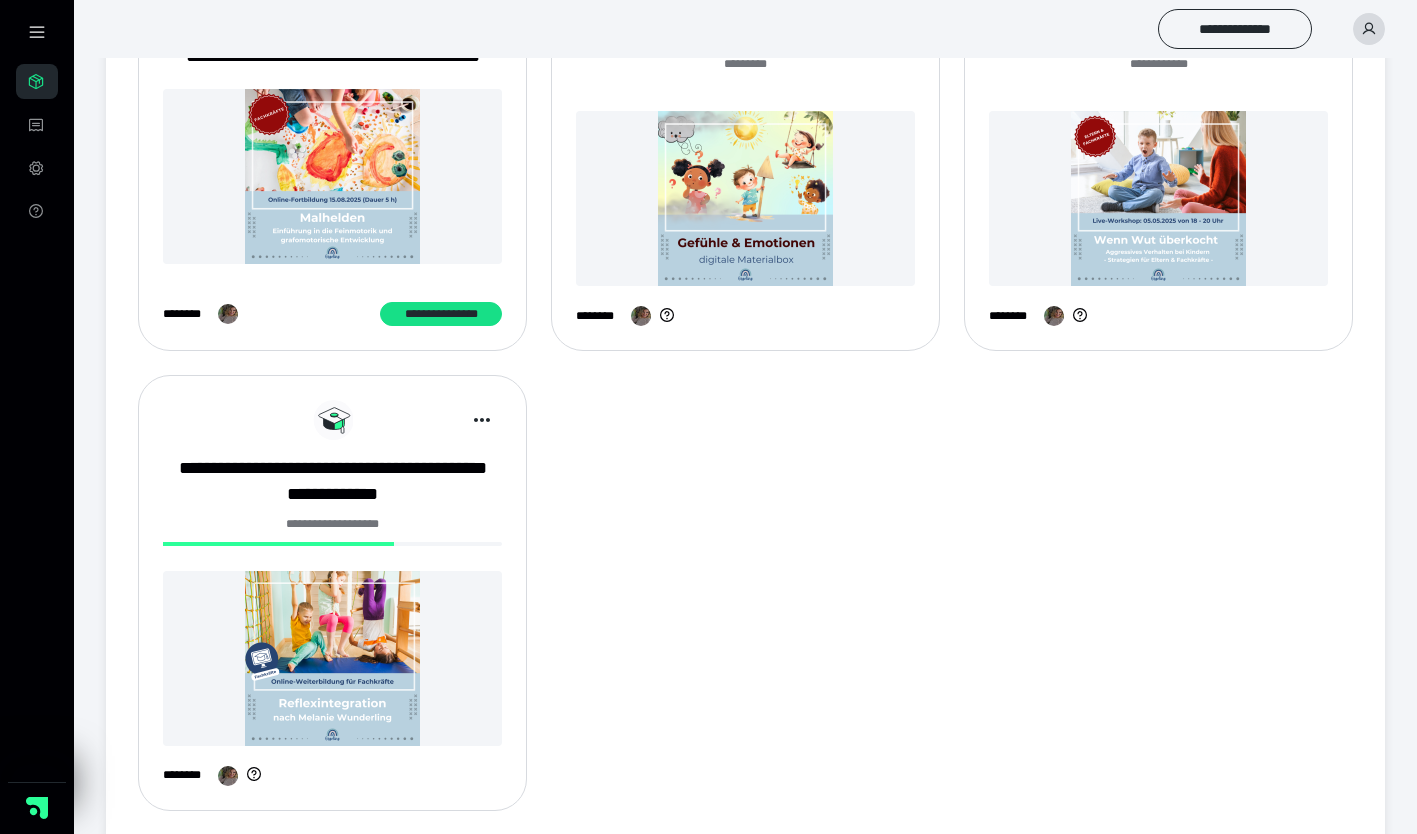 click at bounding box center [332, 658] 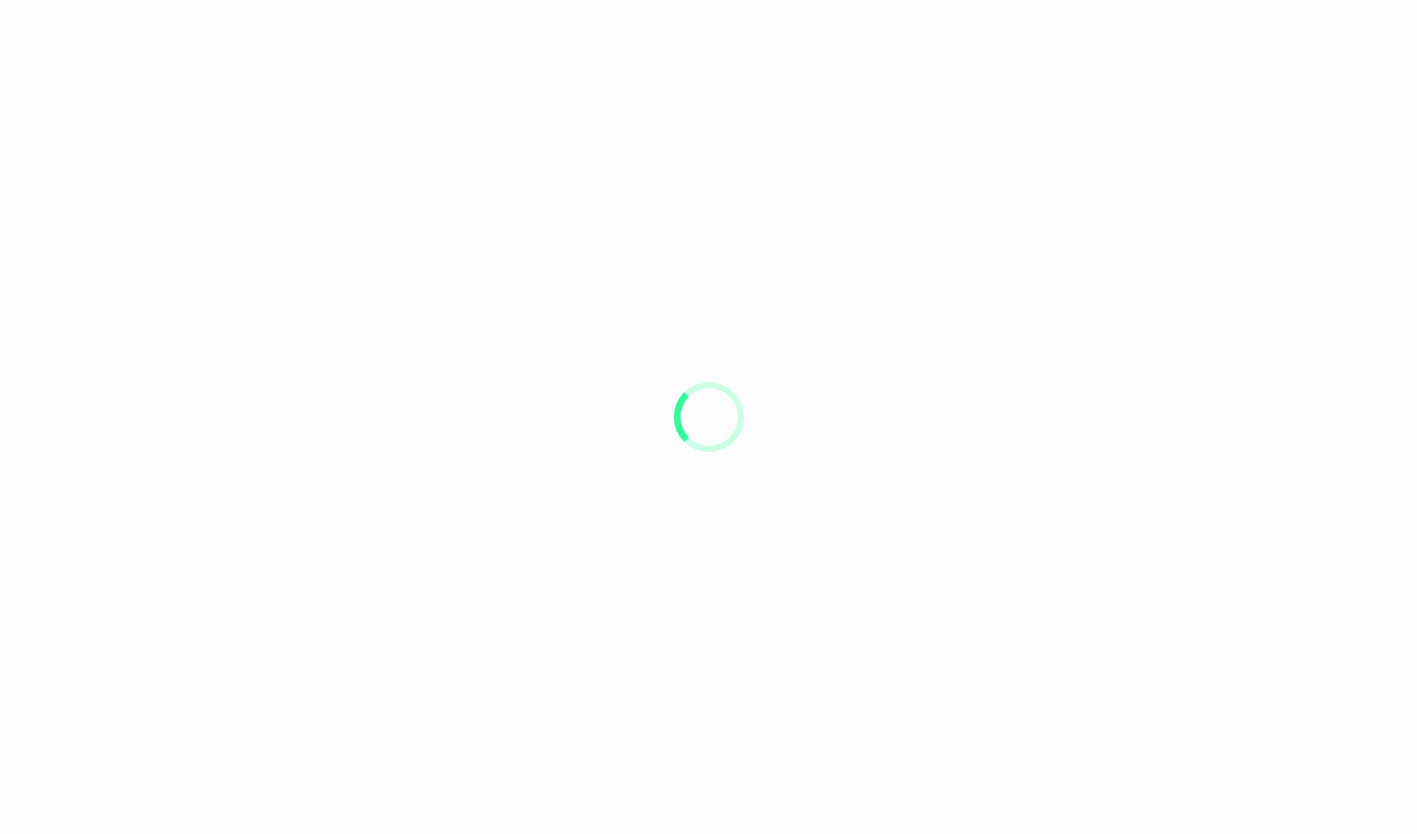 scroll, scrollTop: 0, scrollLeft: 0, axis: both 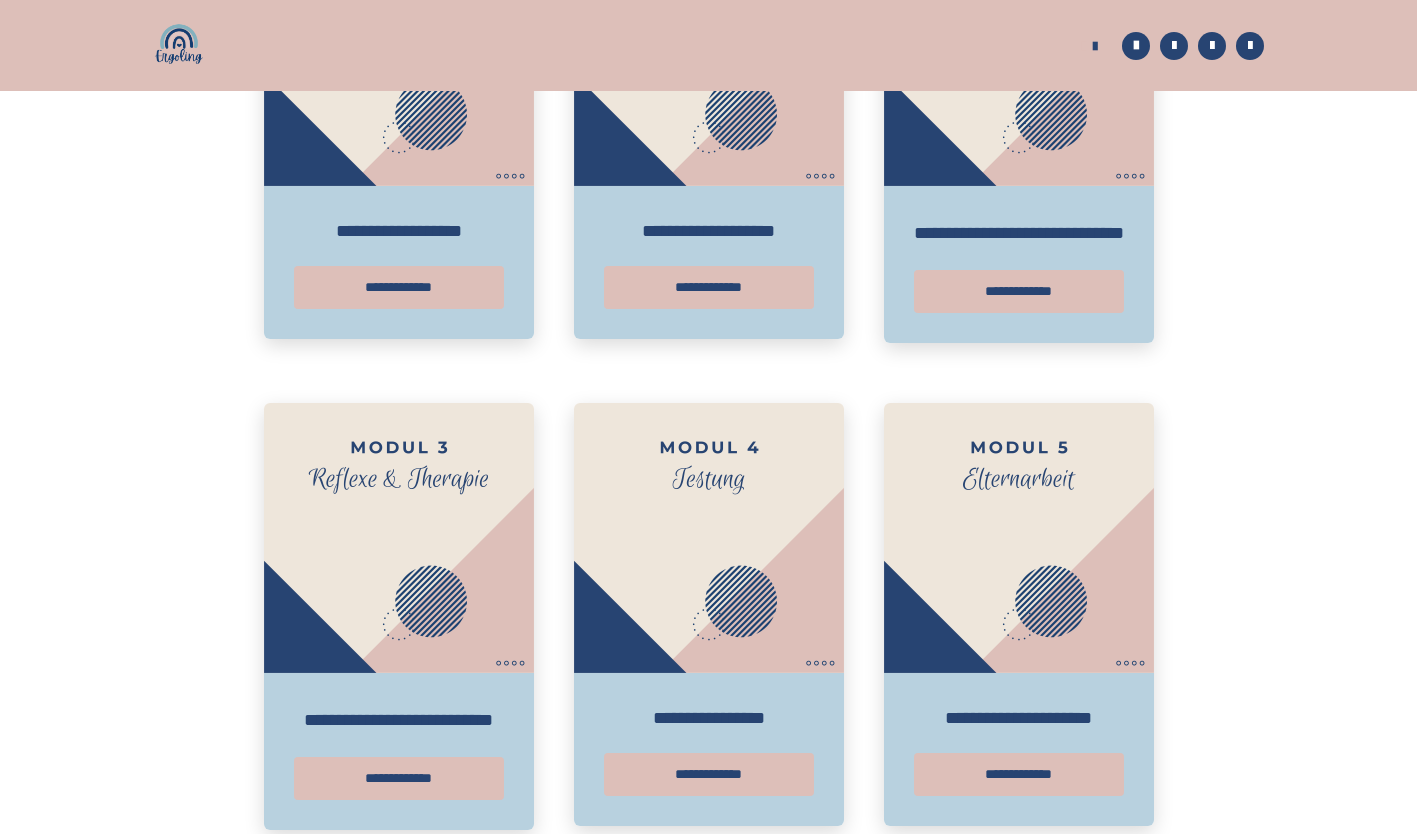 click on "**********" at bounding box center [399, 778] 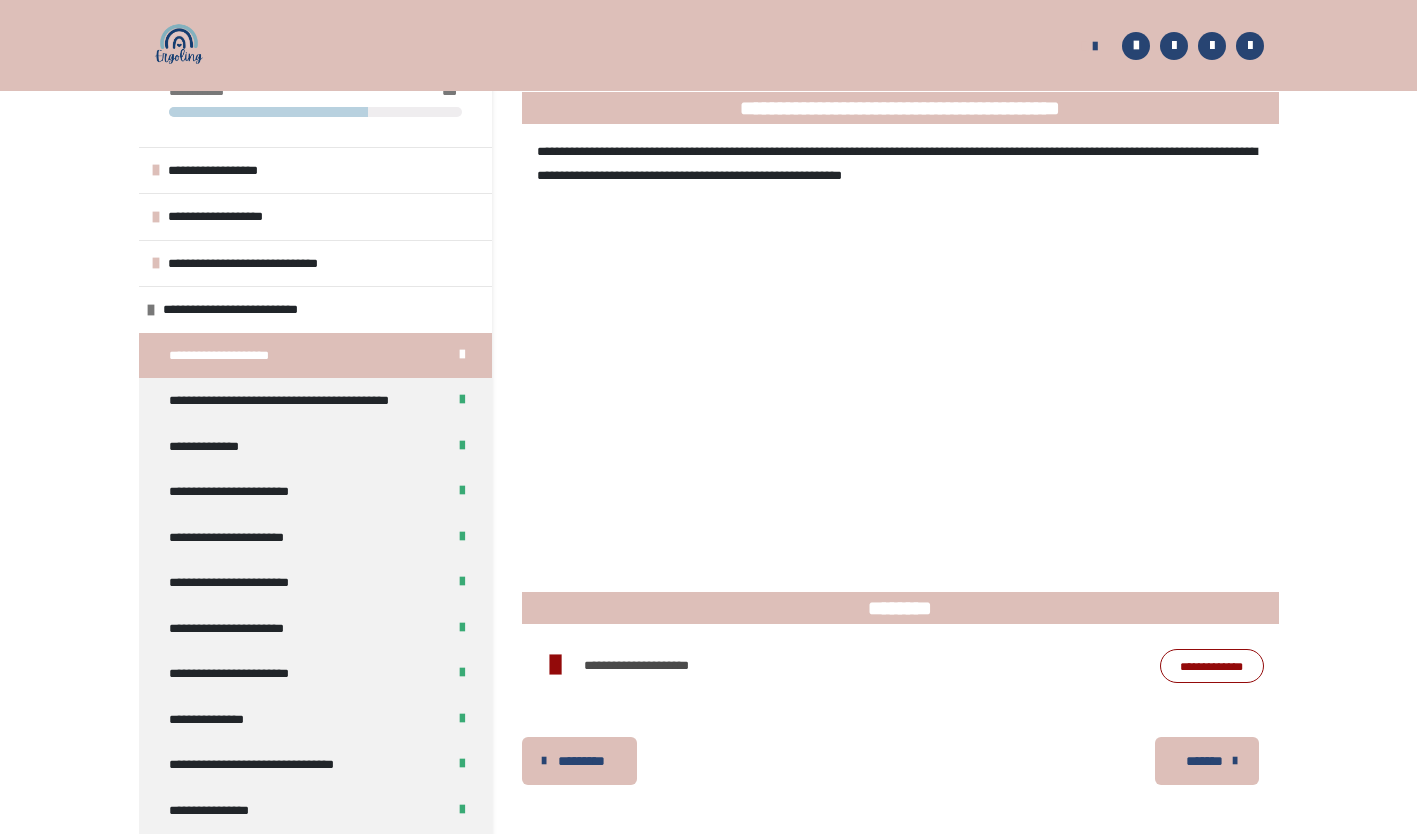 scroll, scrollTop: 400, scrollLeft: 0, axis: vertical 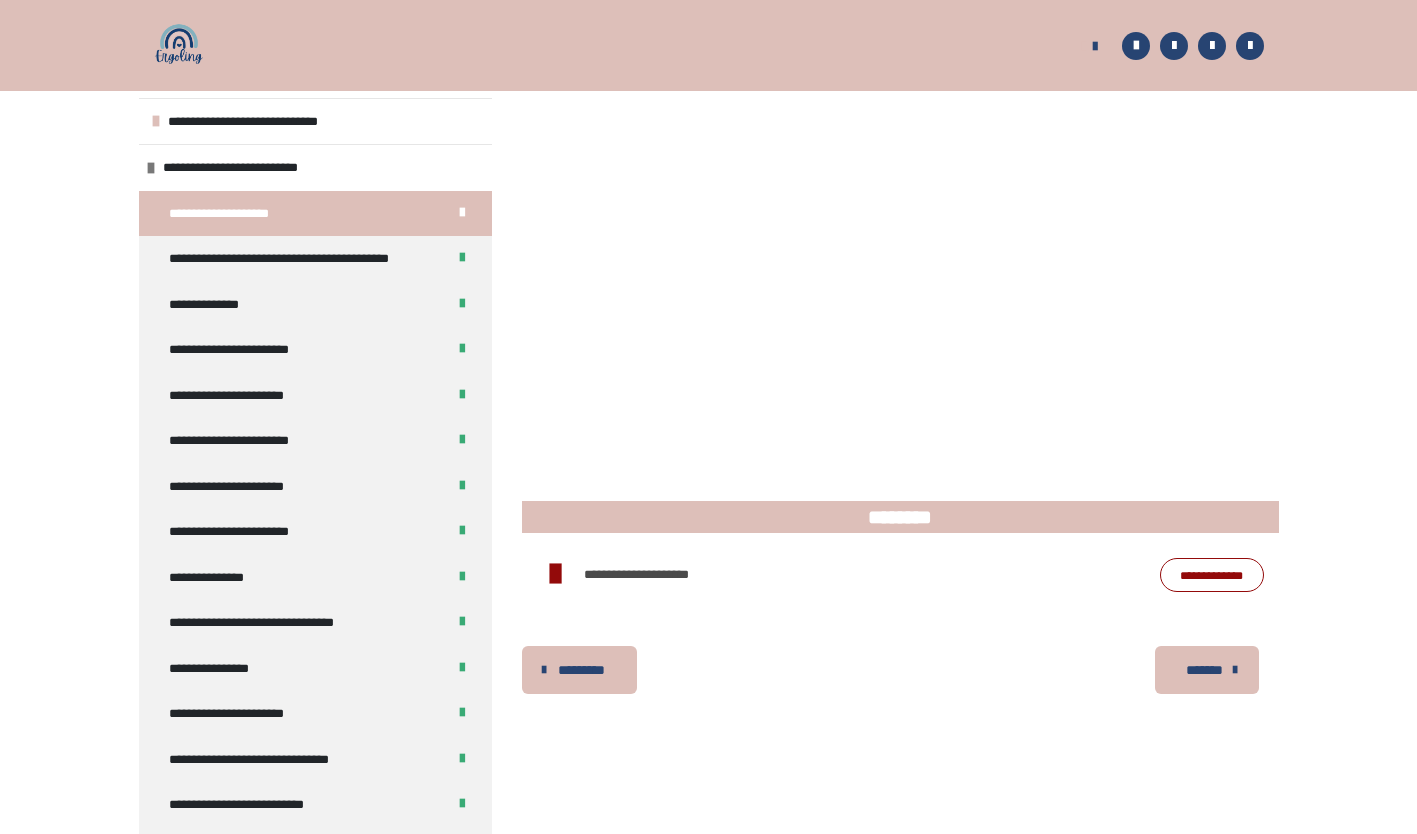 click on "**********" at bounding box center [231, 714] 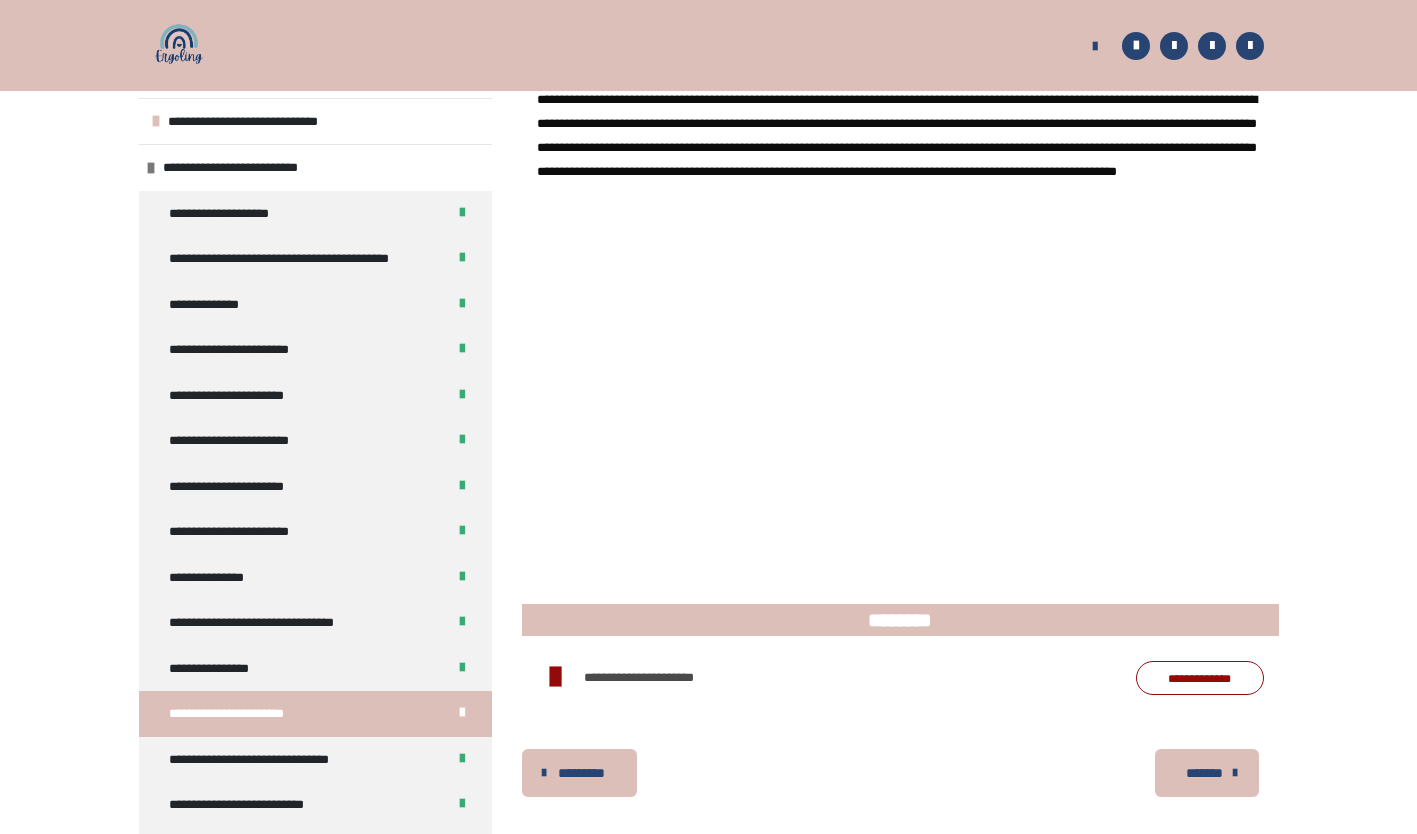 click on "**********" at bounding box center (1200, 678) 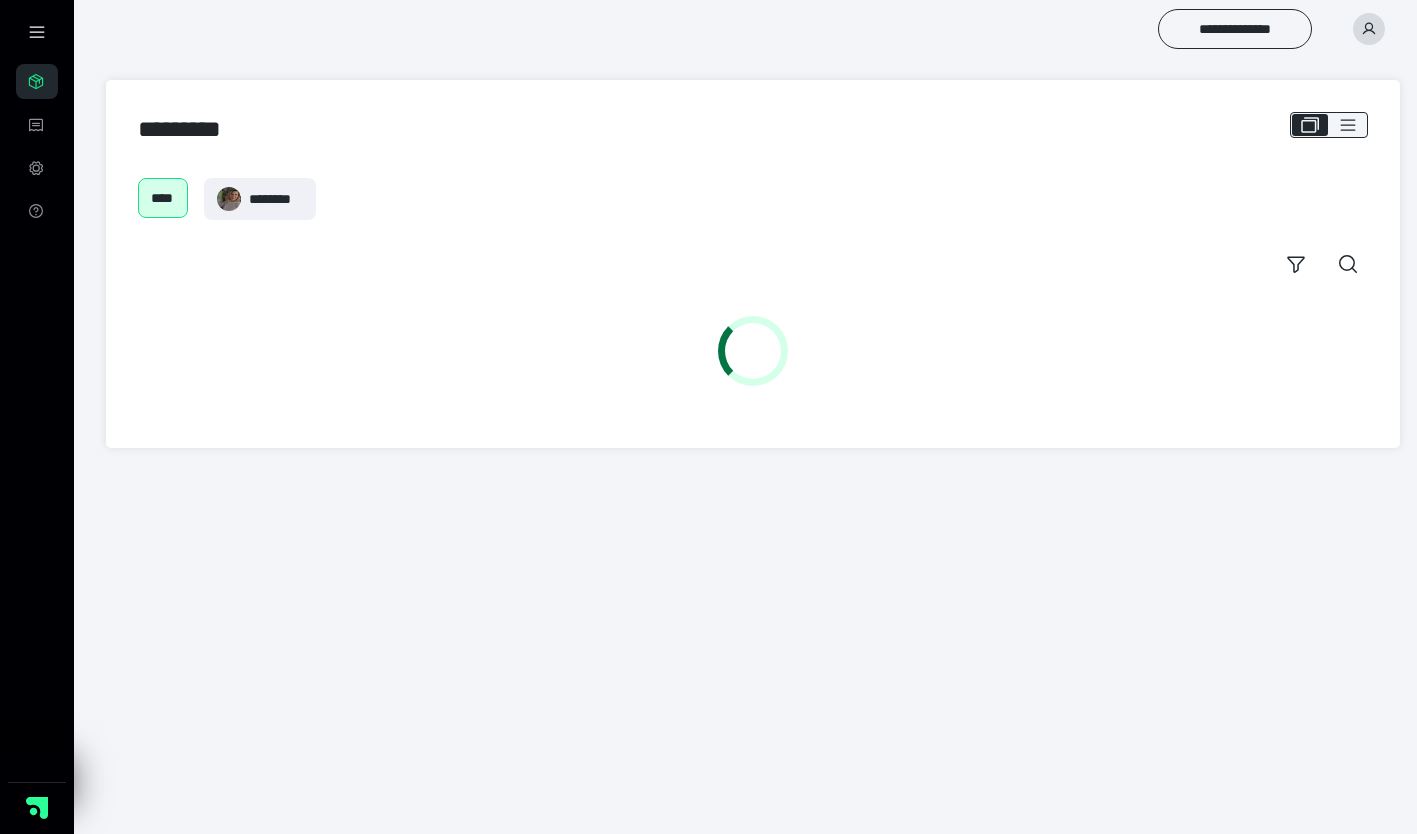 scroll, scrollTop: 0, scrollLeft: 0, axis: both 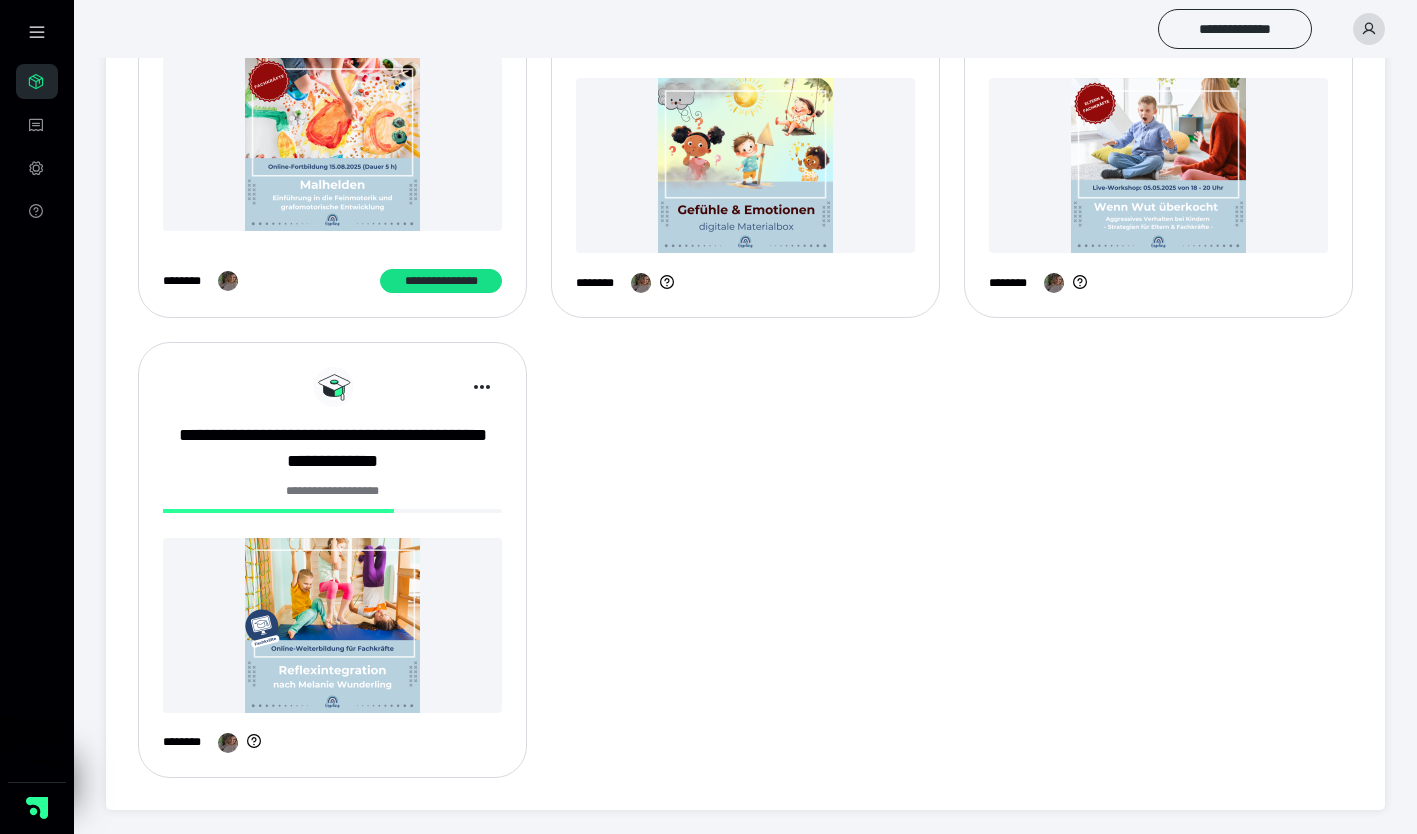 click at bounding box center [332, 625] 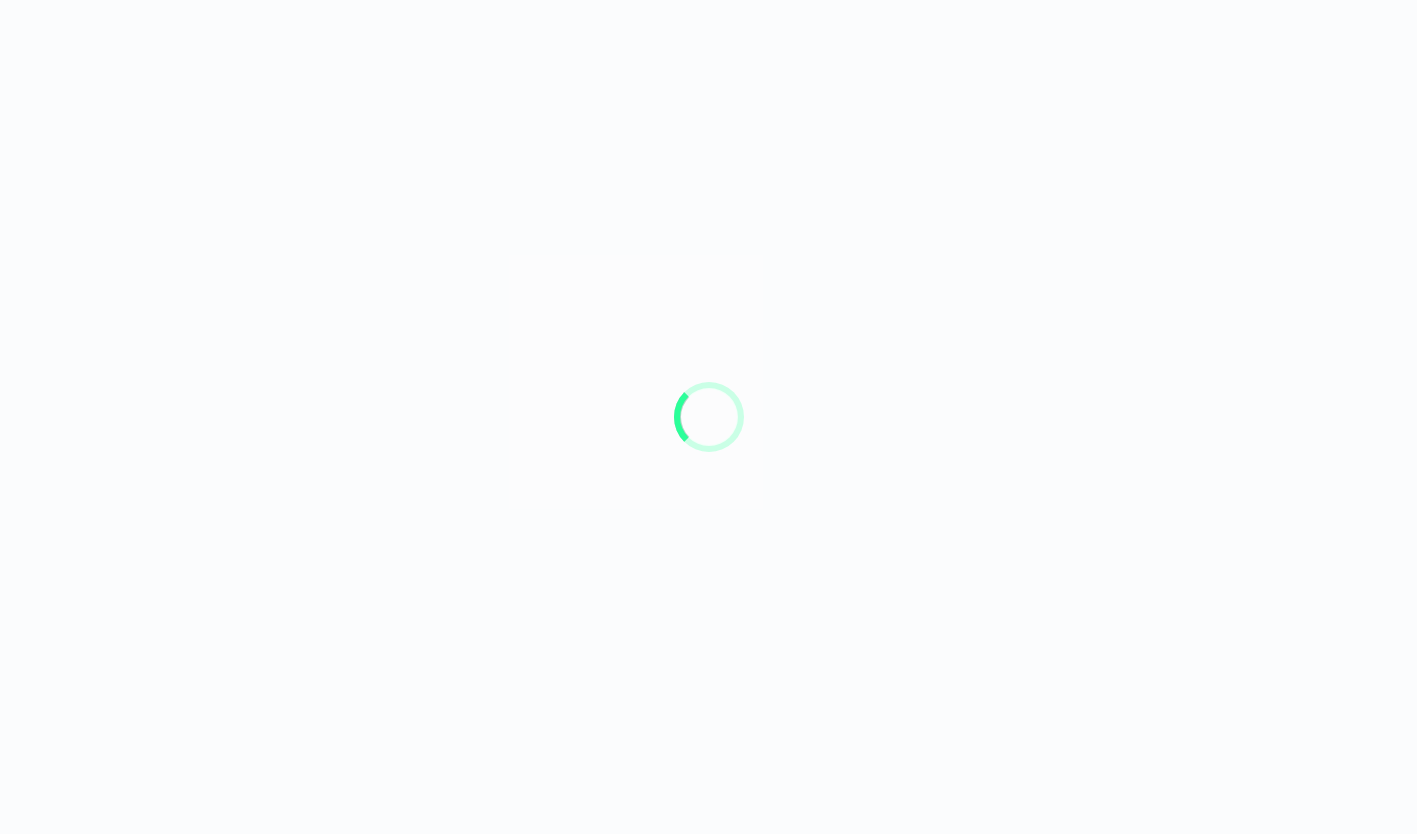 scroll, scrollTop: 0, scrollLeft: 0, axis: both 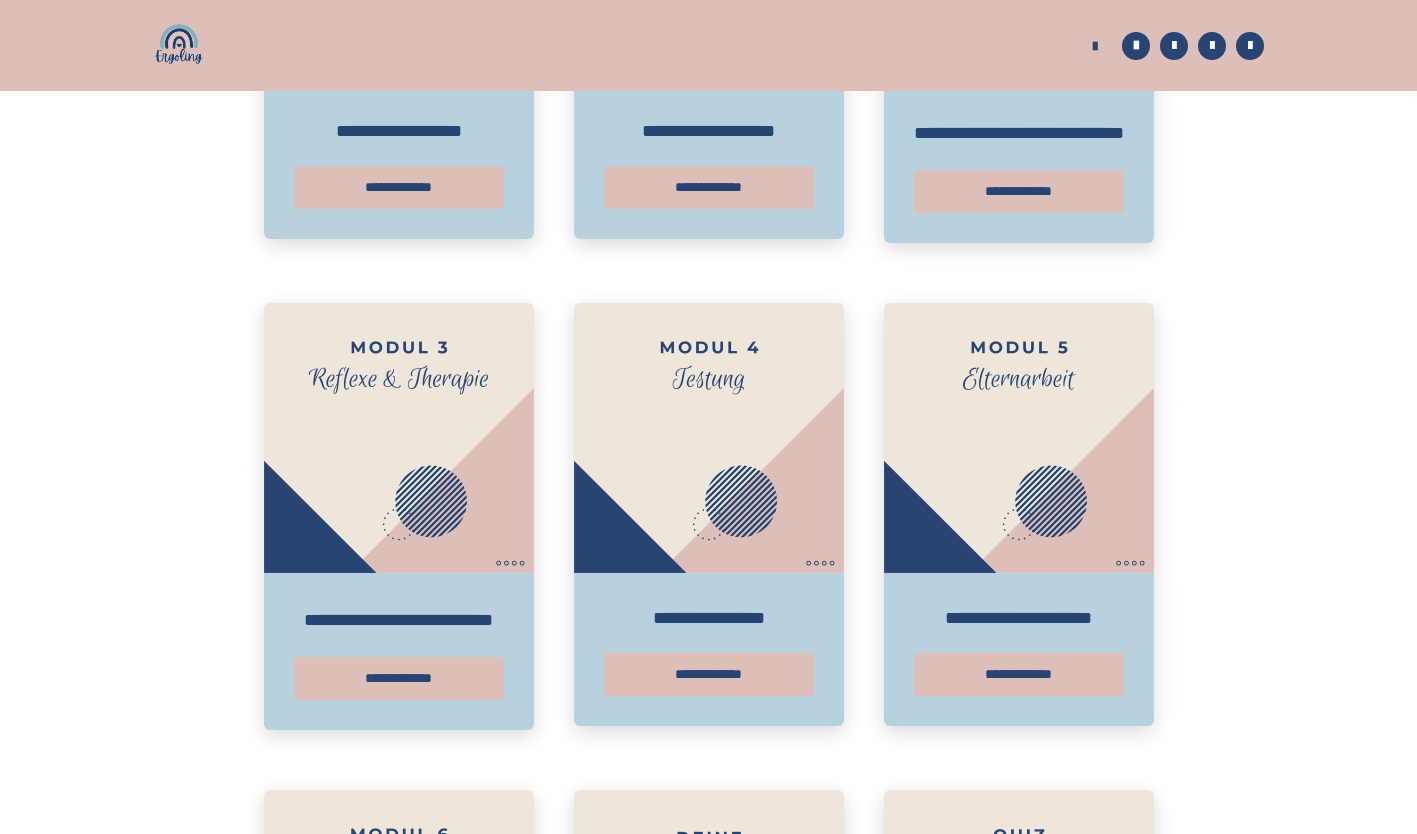 click on "**********" at bounding box center (399, 678) 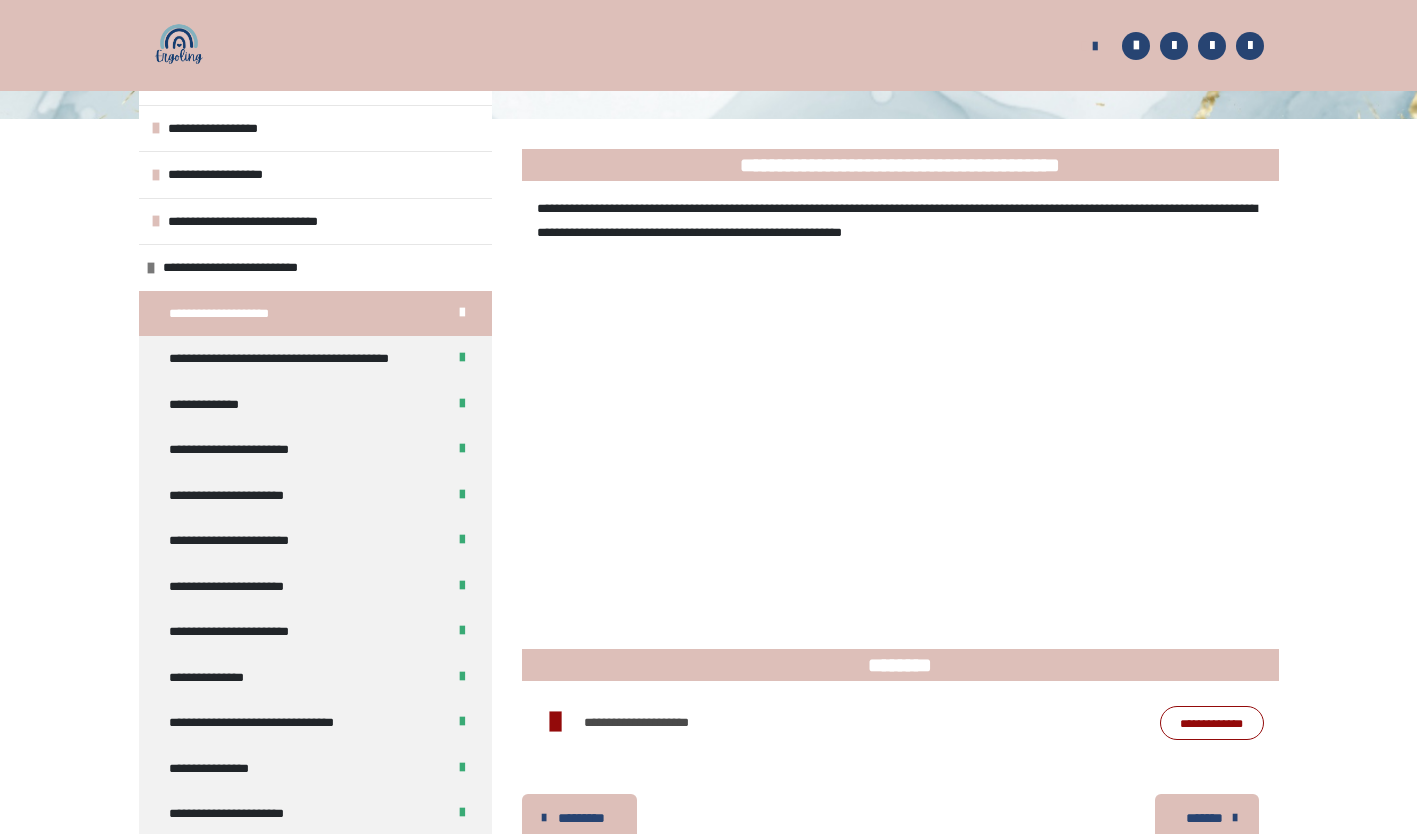 scroll, scrollTop: 431, scrollLeft: 0, axis: vertical 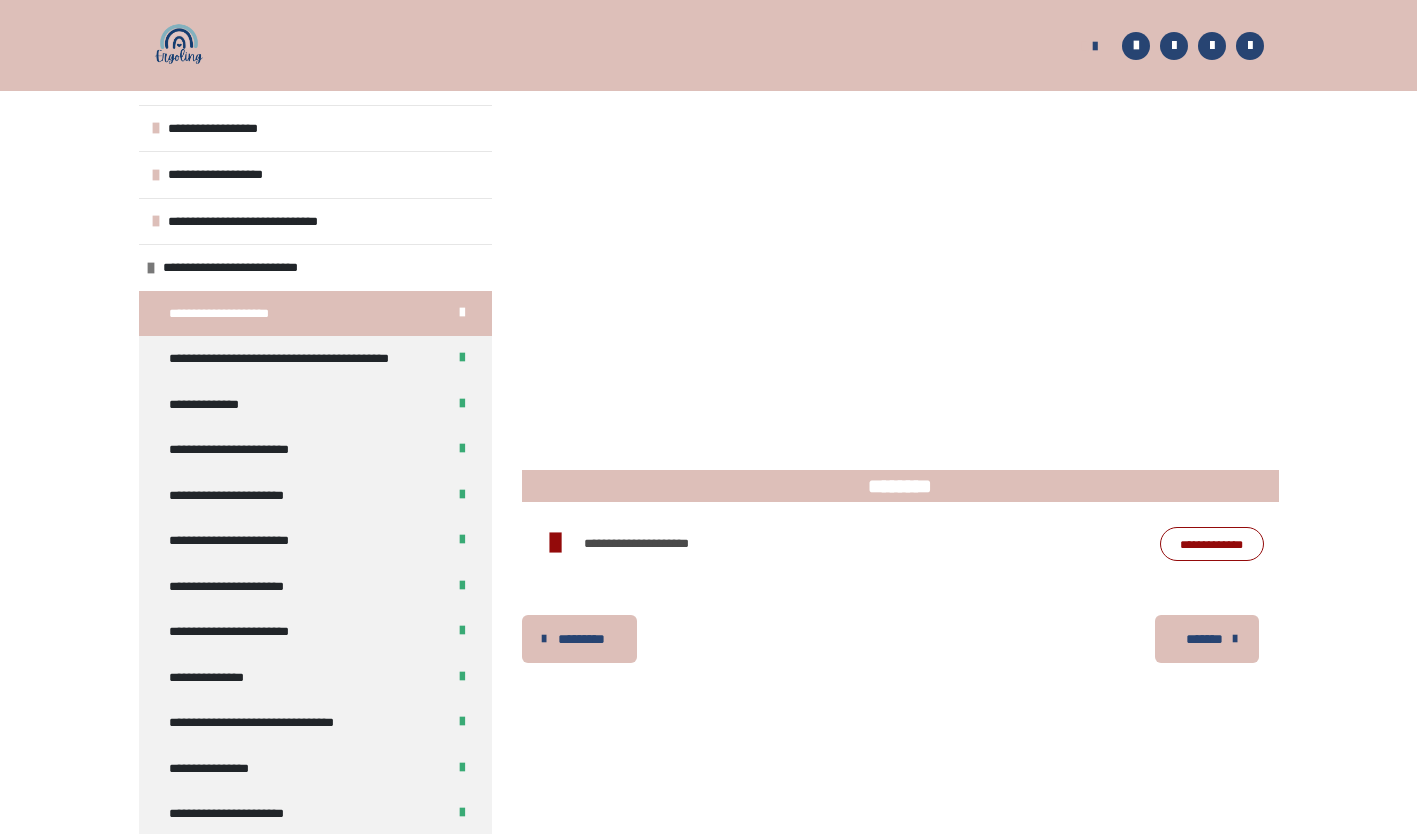 click on "**********" at bounding box center (206, 405) 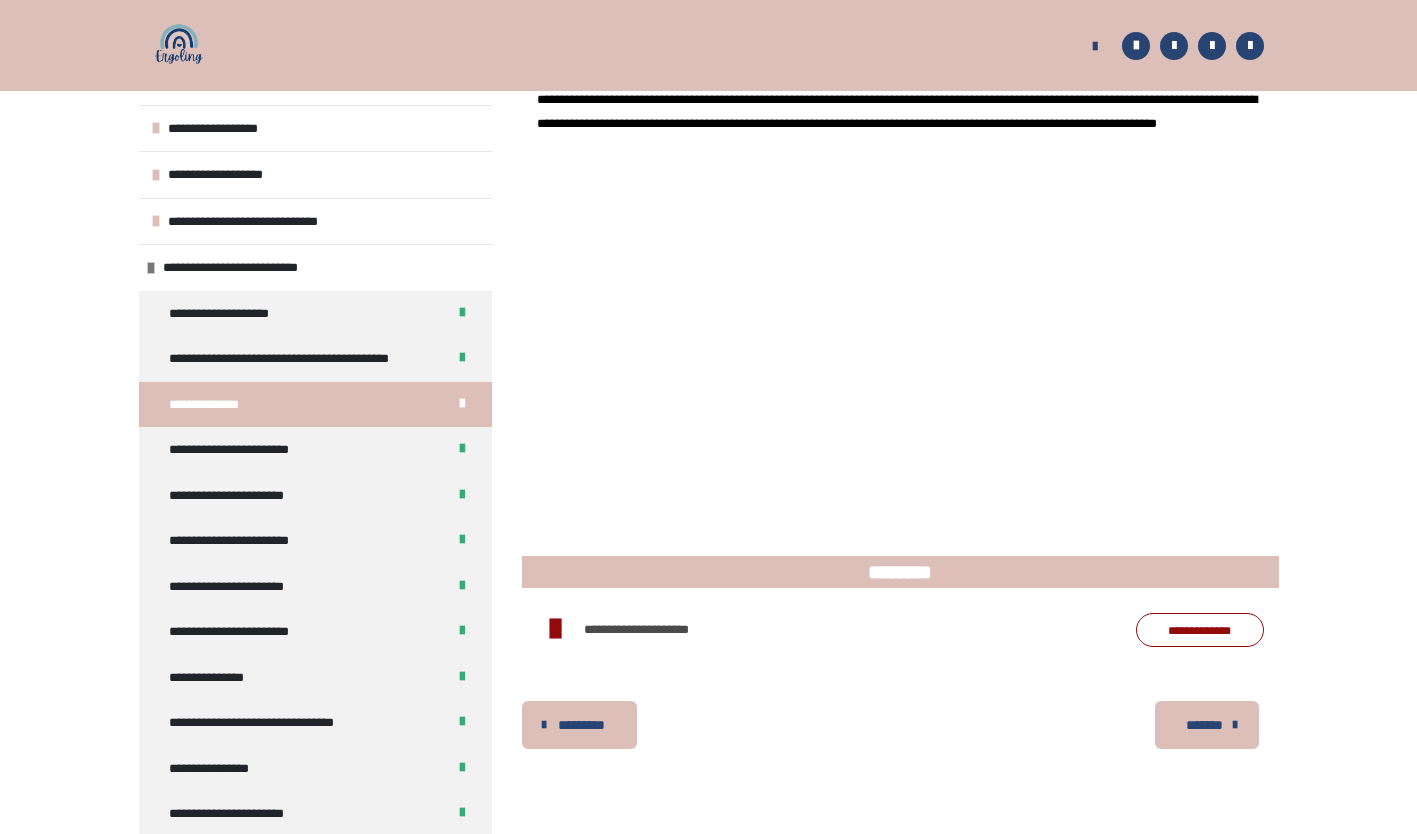 click on "**********" at bounding box center [1200, 630] 